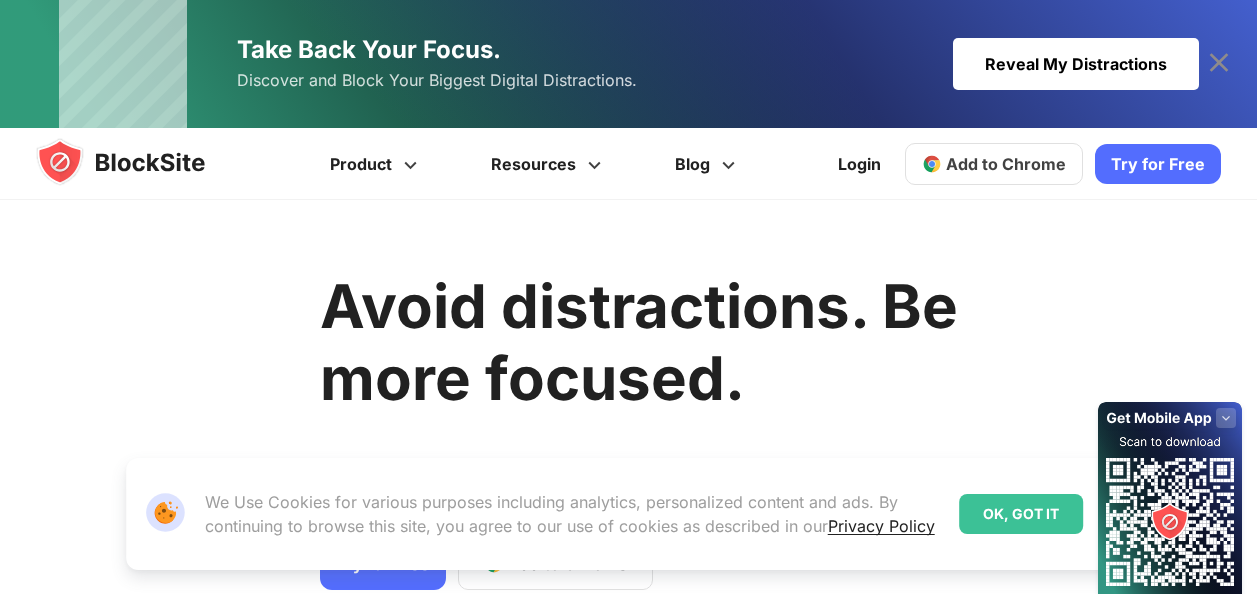 scroll, scrollTop: 0, scrollLeft: 0, axis: both 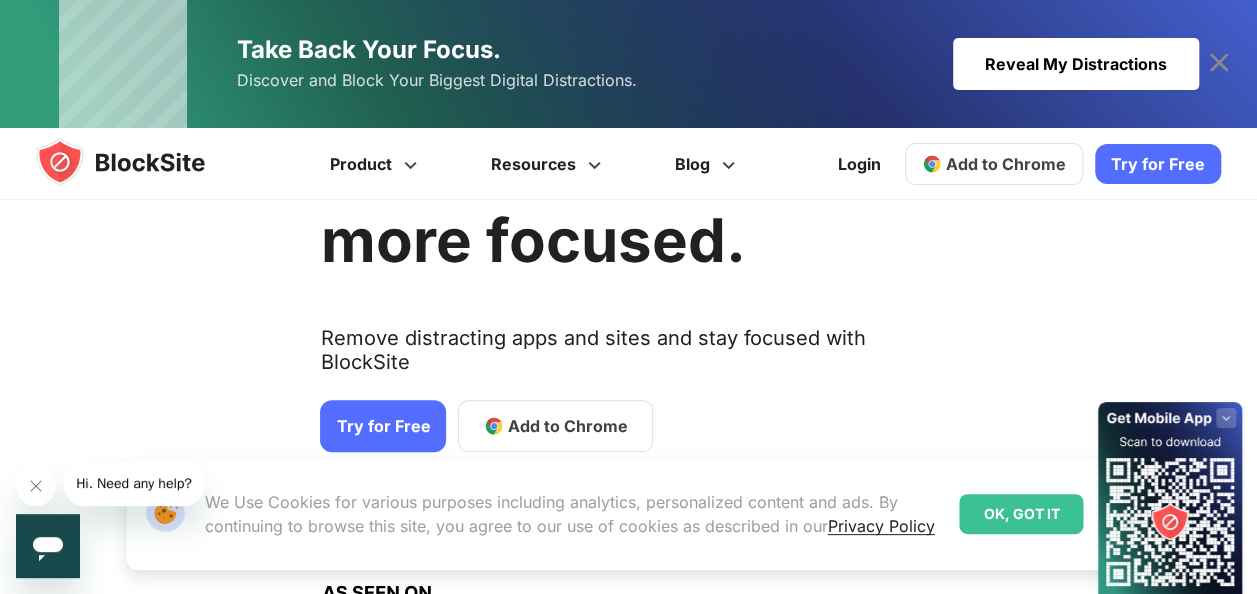 click on "Avoid distractions. Be more focused." at bounding box center [639, 204] 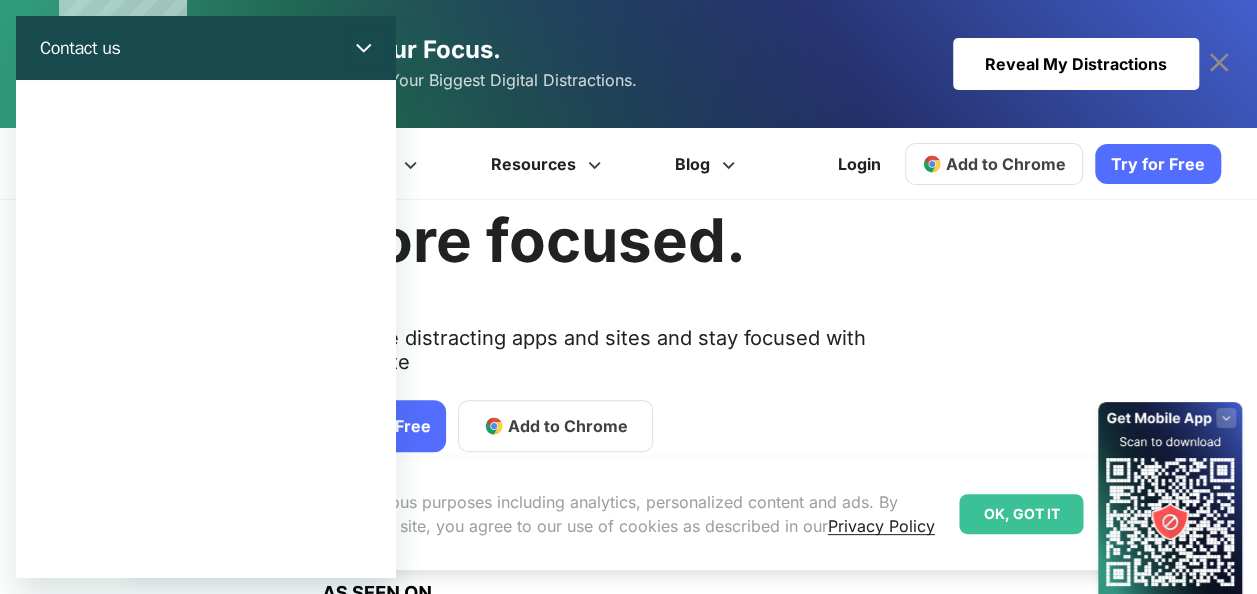scroll, scrollTop: 0, scrollLeft: 0, axis: both 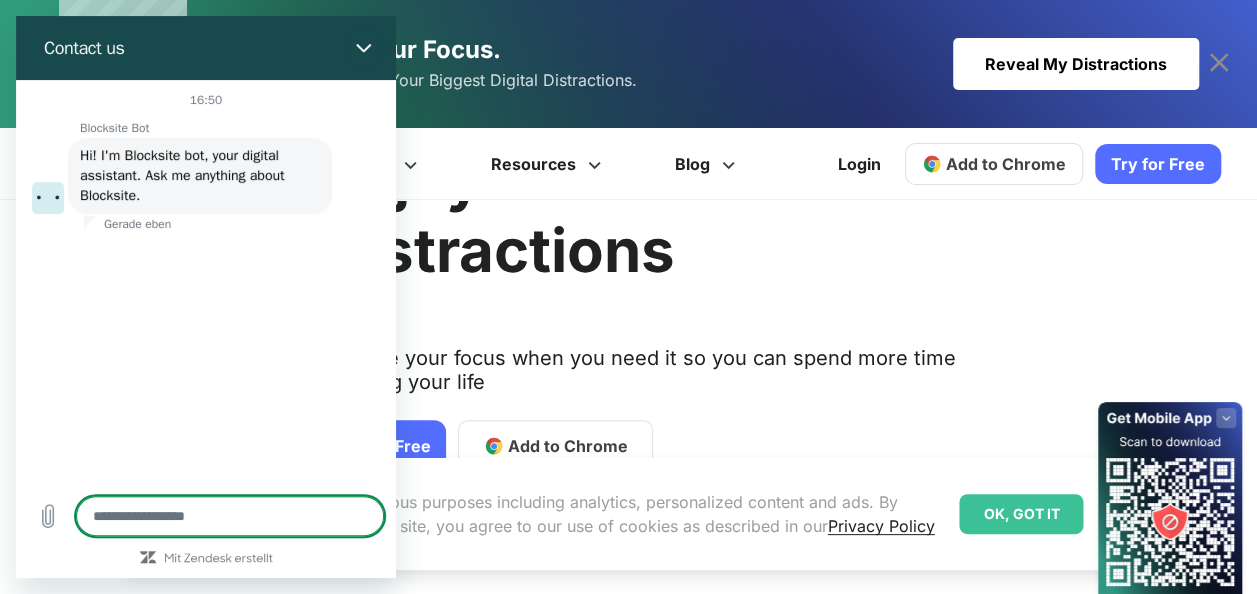 type on "*" 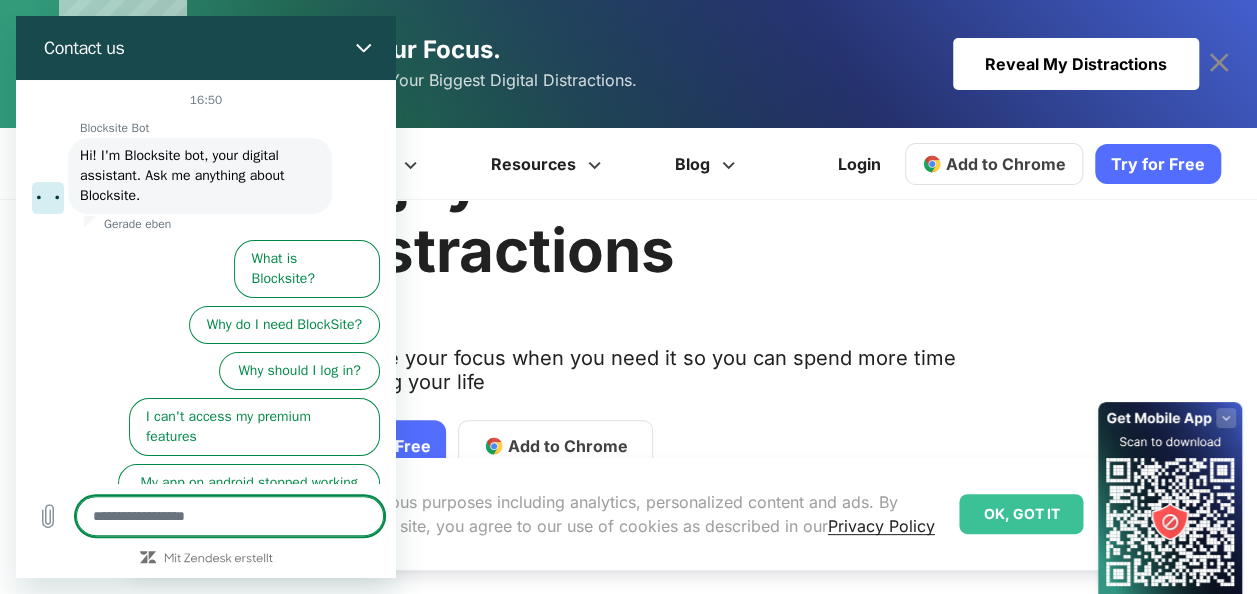 type on "*" 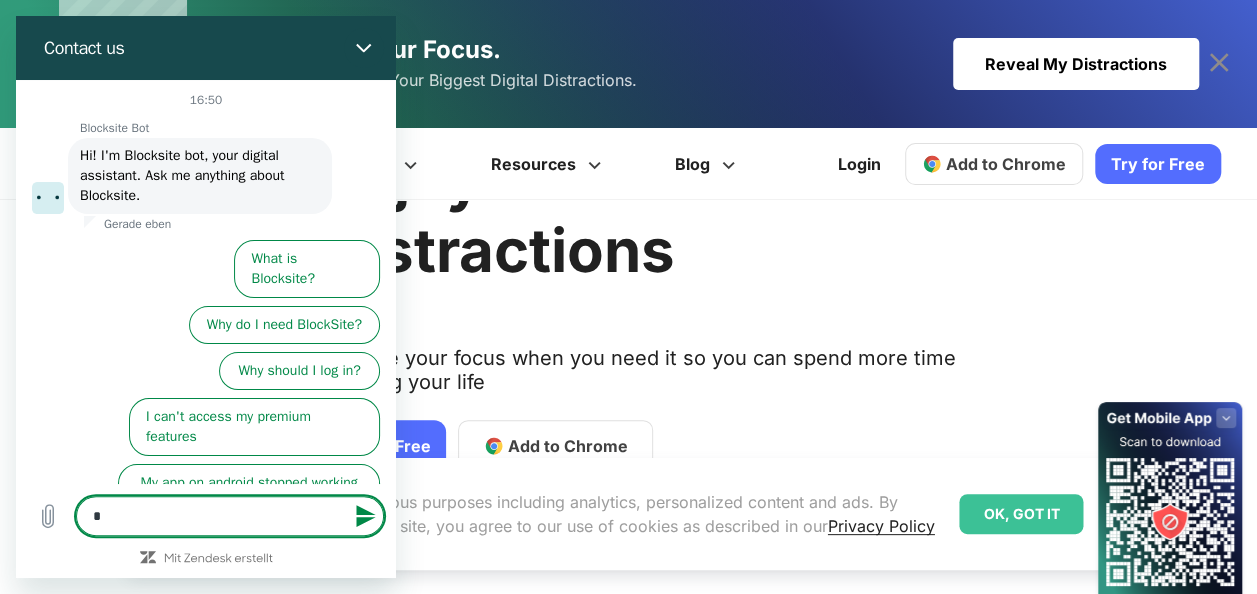 type on "**" 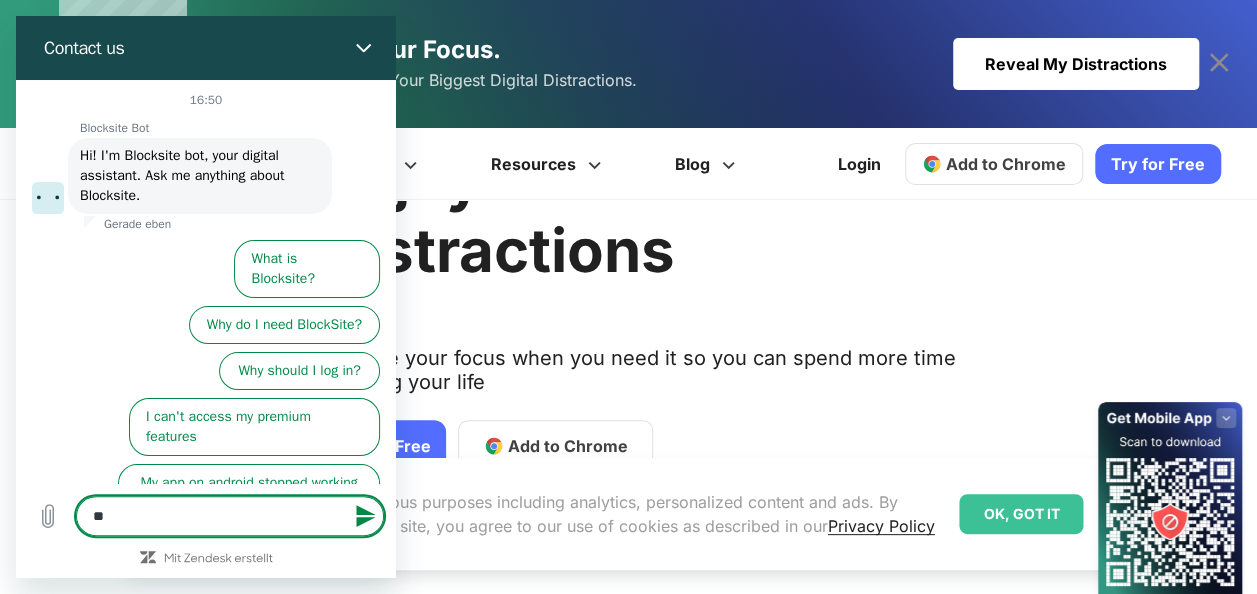type on "***" 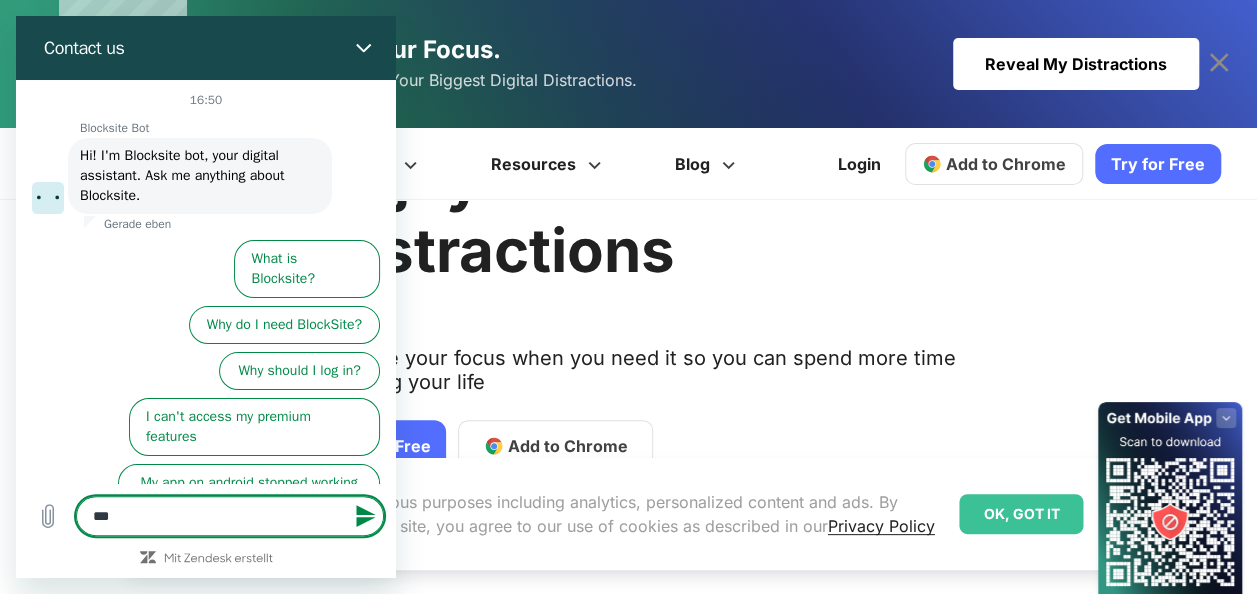 type on "****" 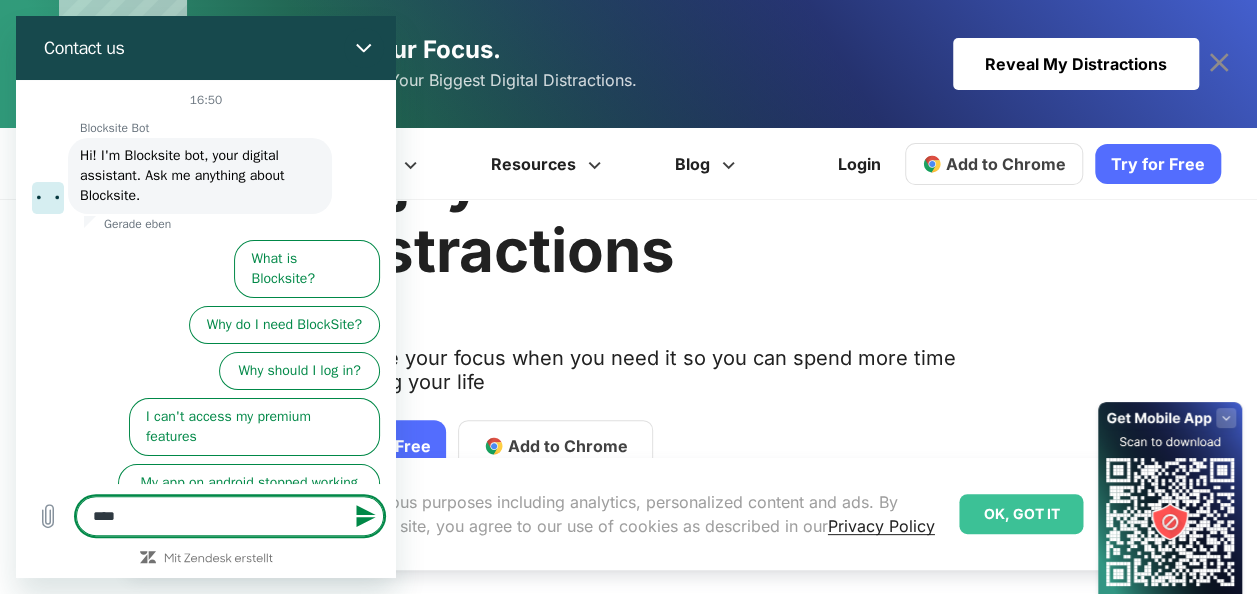 type on "***" 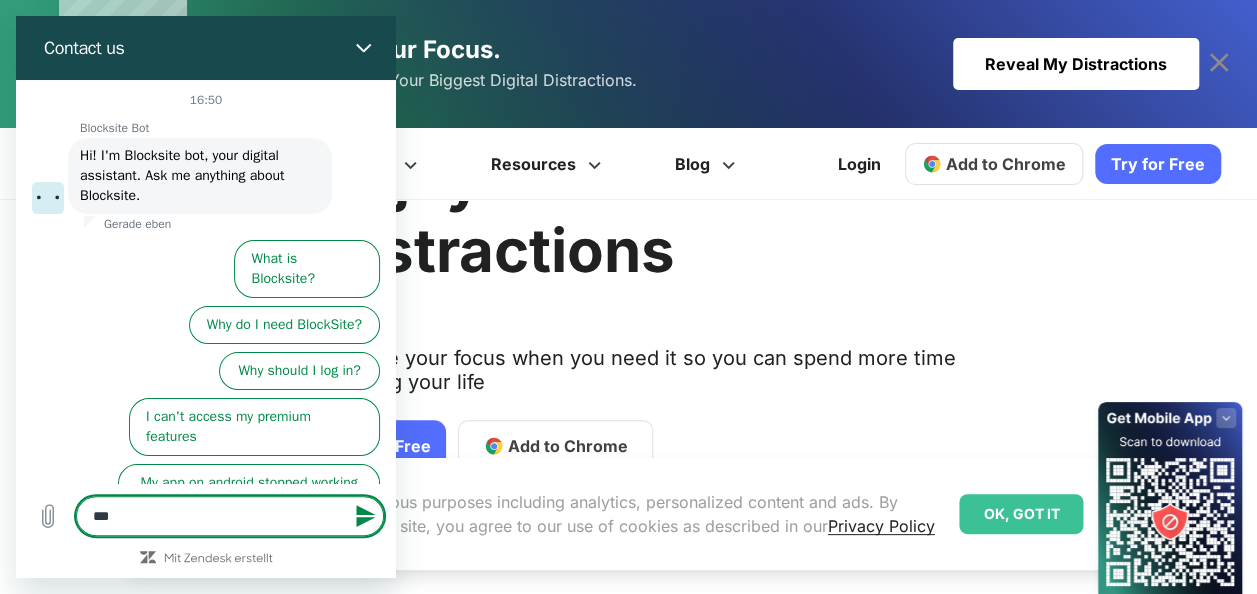 type on "***" 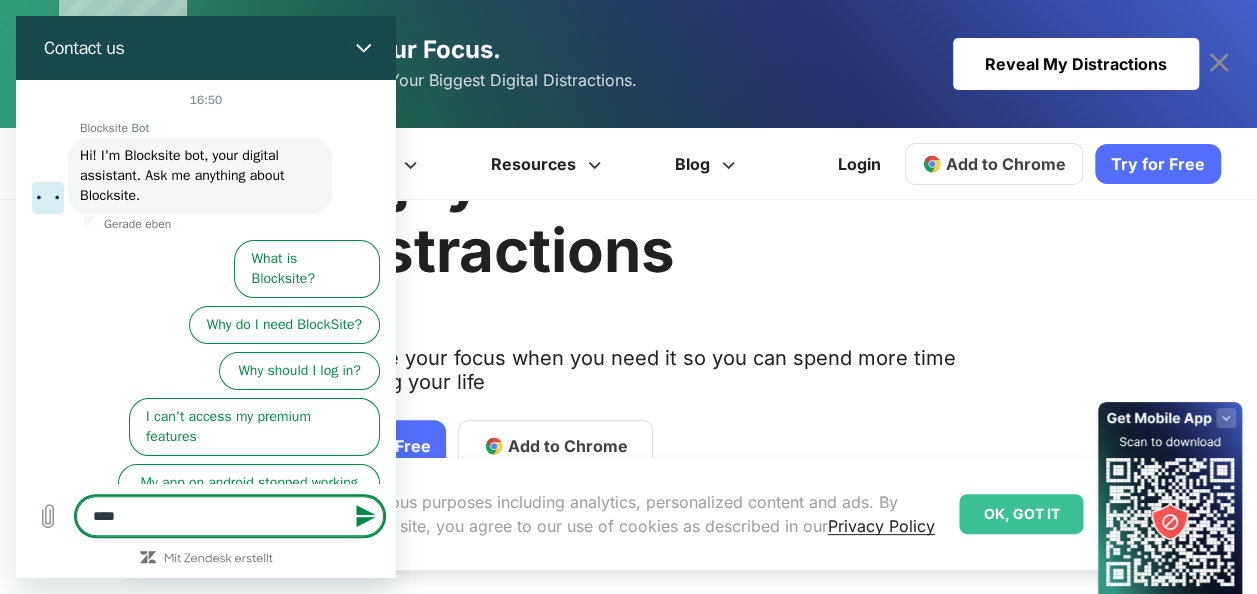 type on "*****" 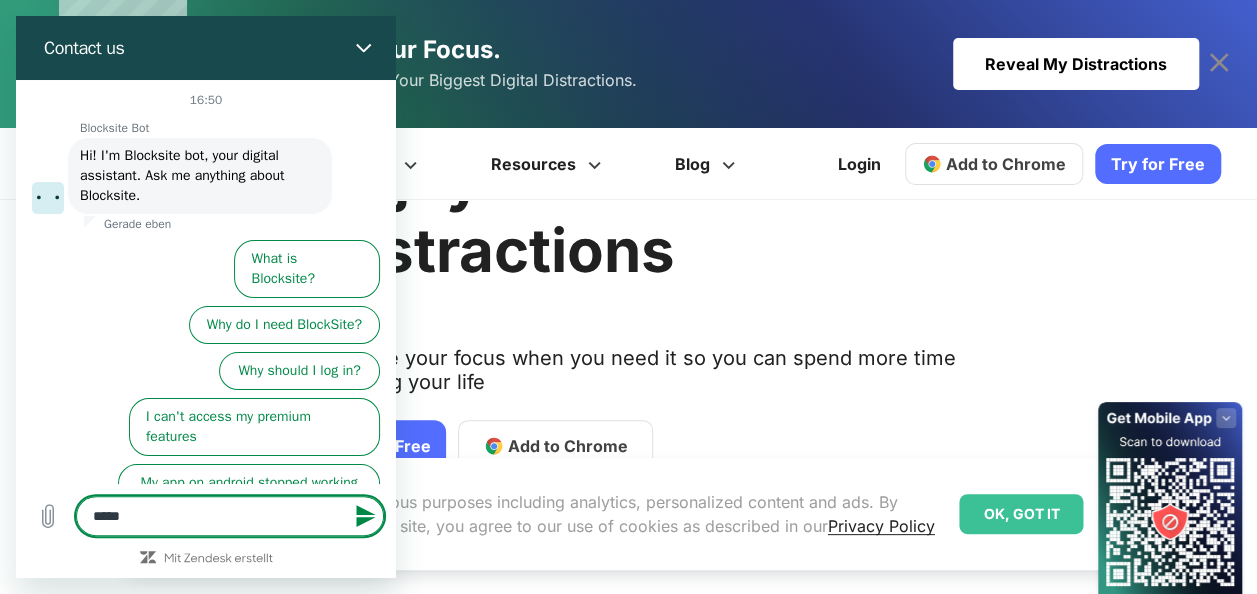 type on "******" 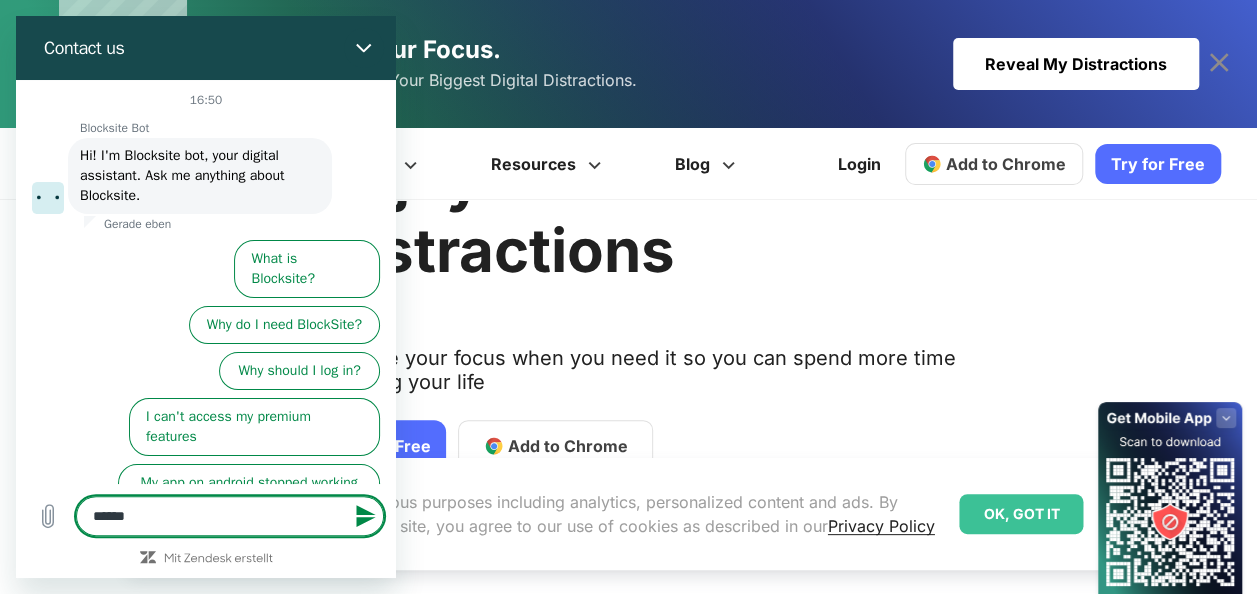 type on "*******" 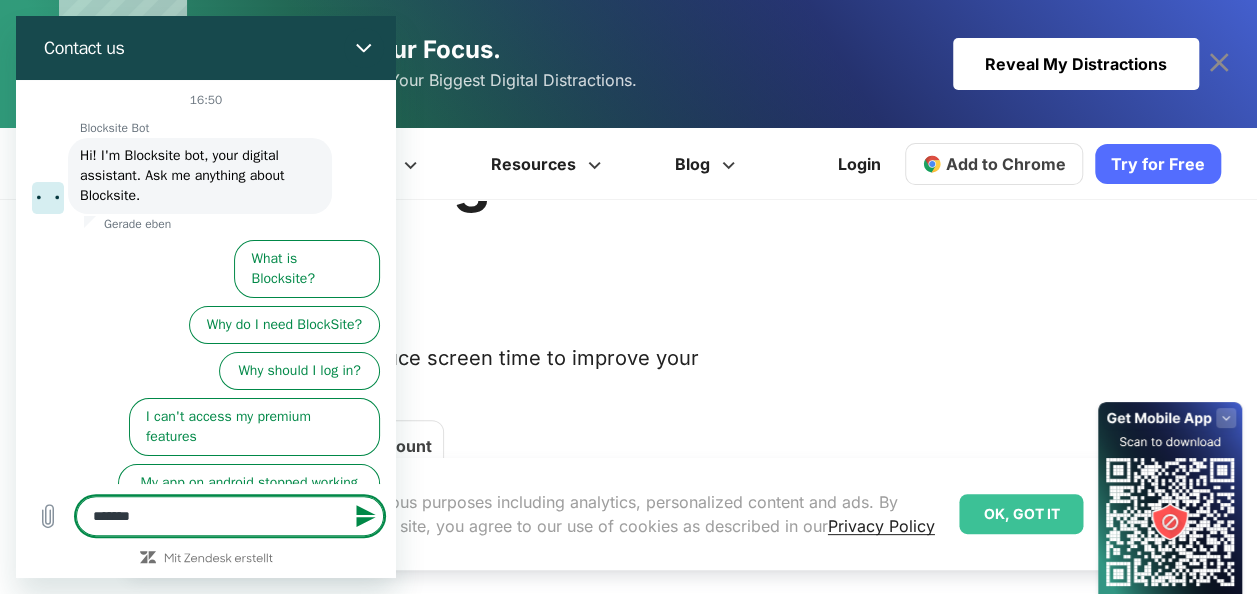 type on "*******" 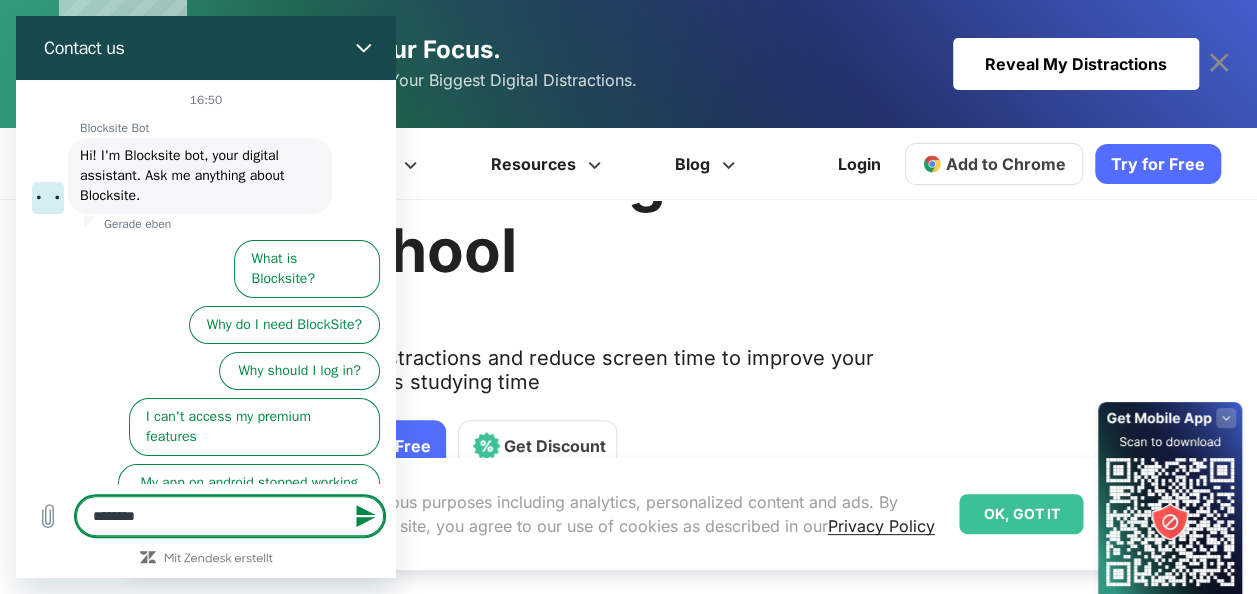 type on "*********" 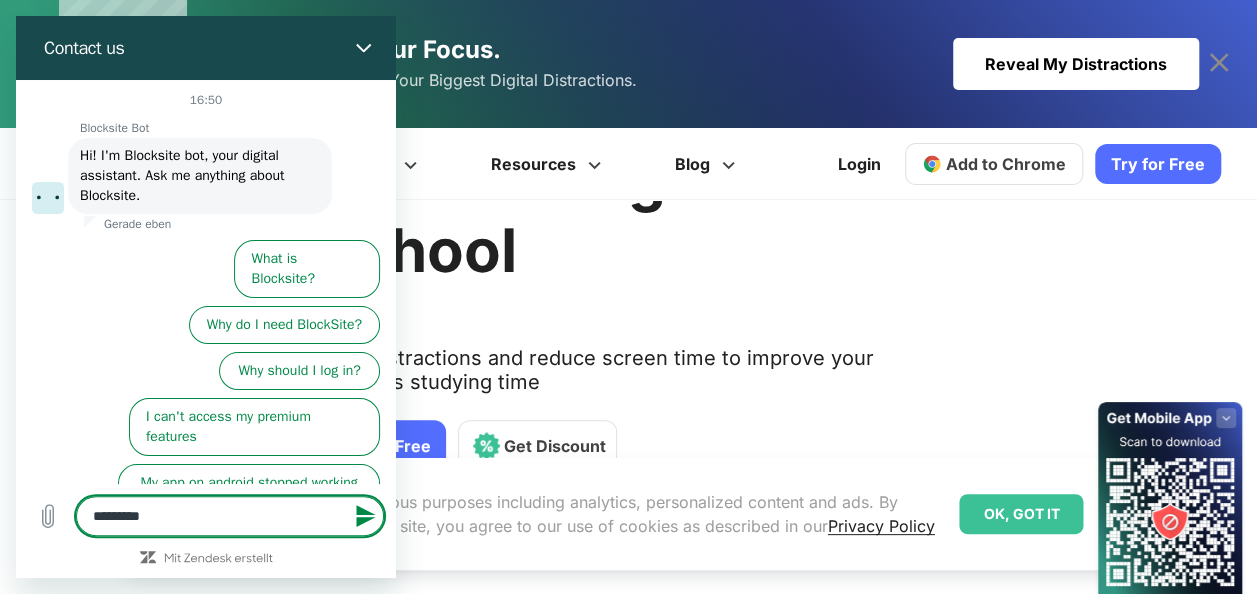 type on "**********" 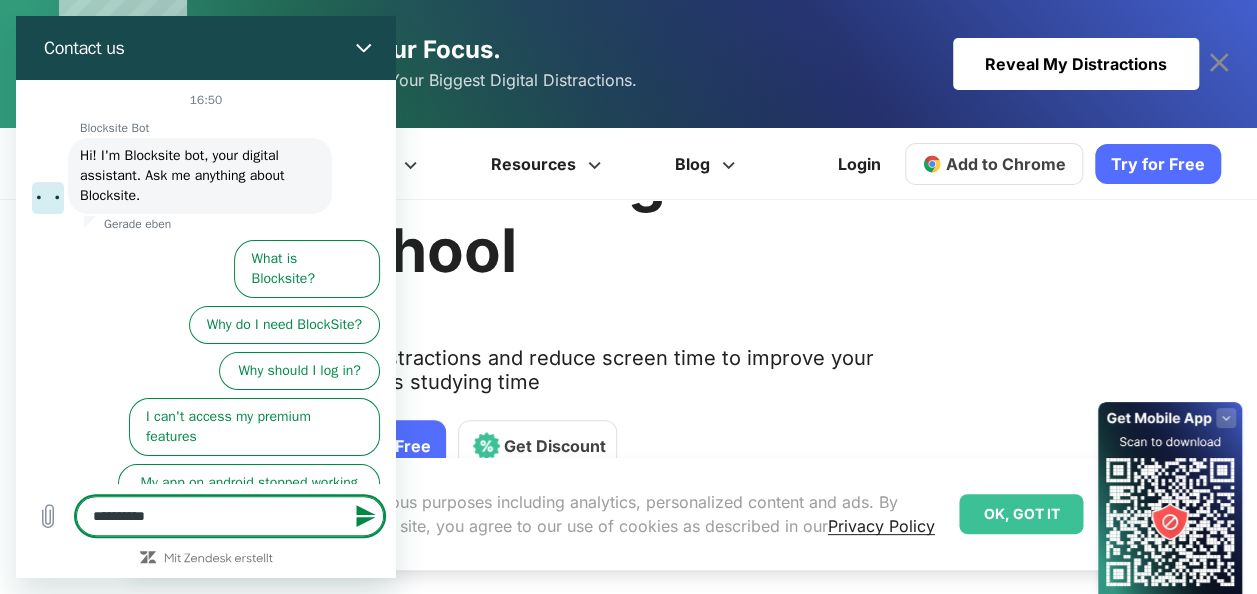 type on "**********" 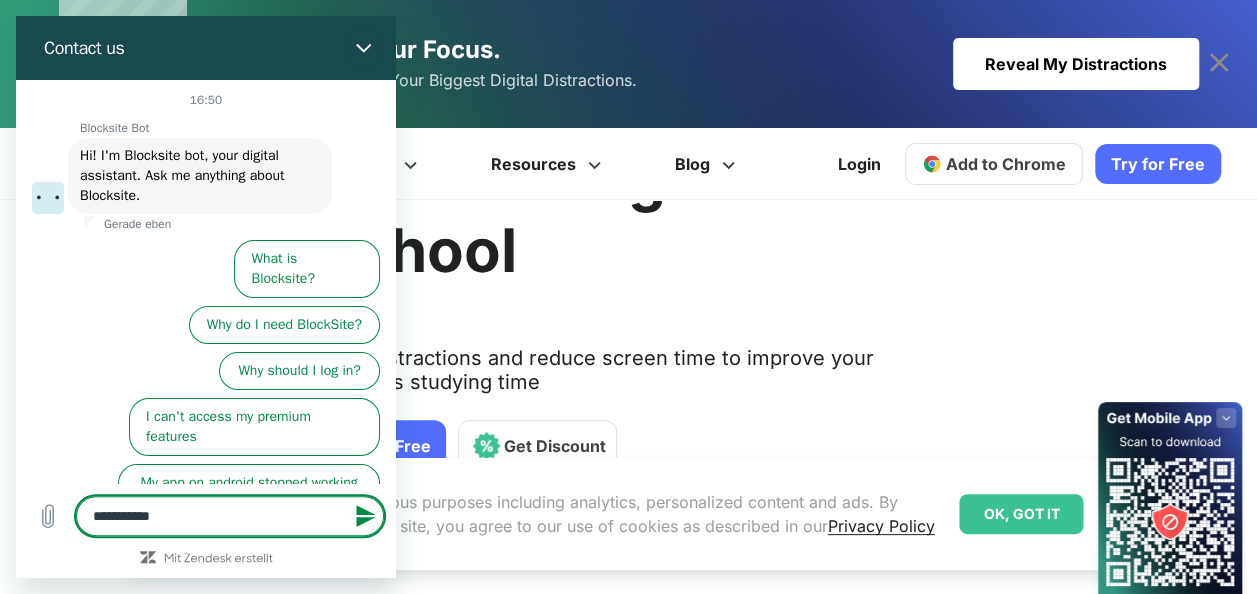 type on "**********" 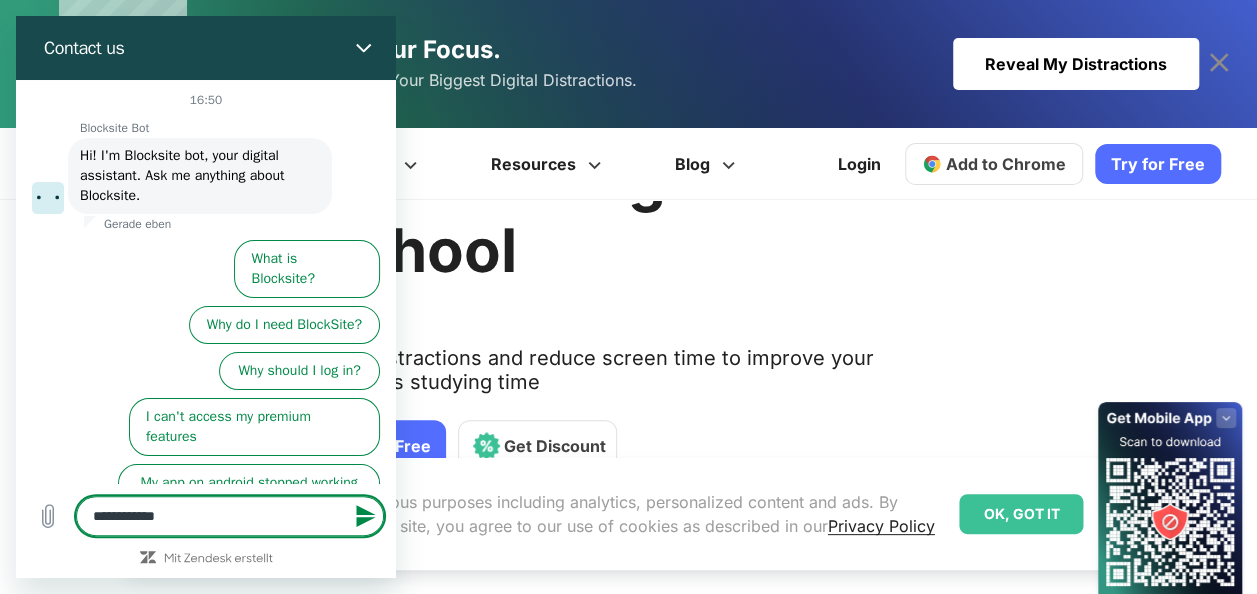 type 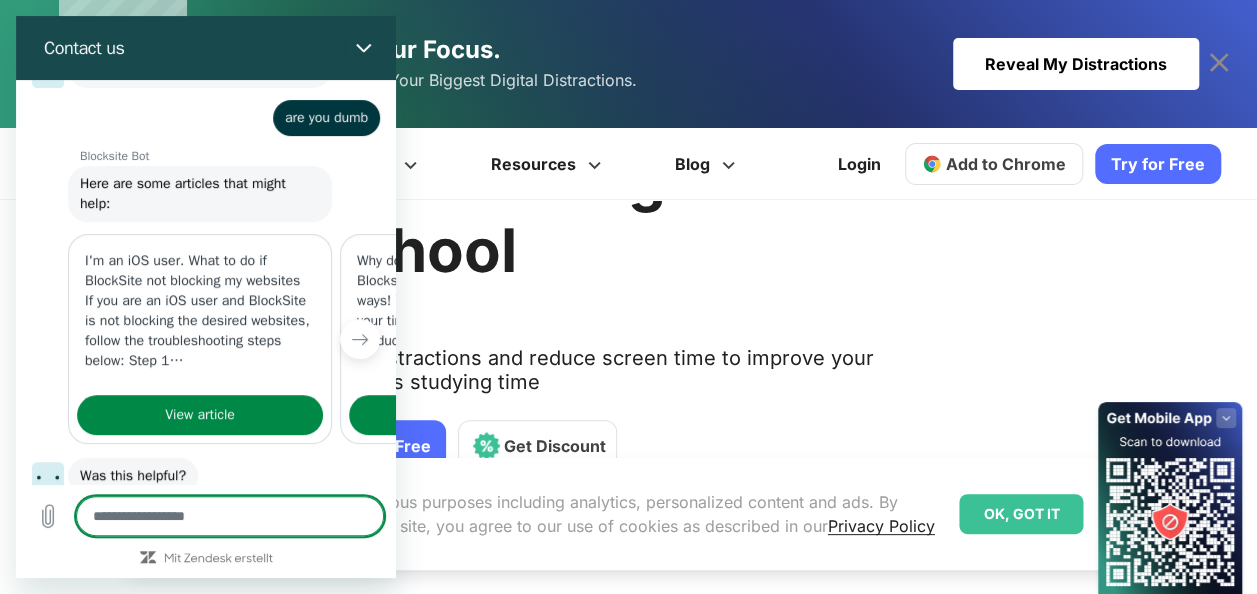 type on "*" 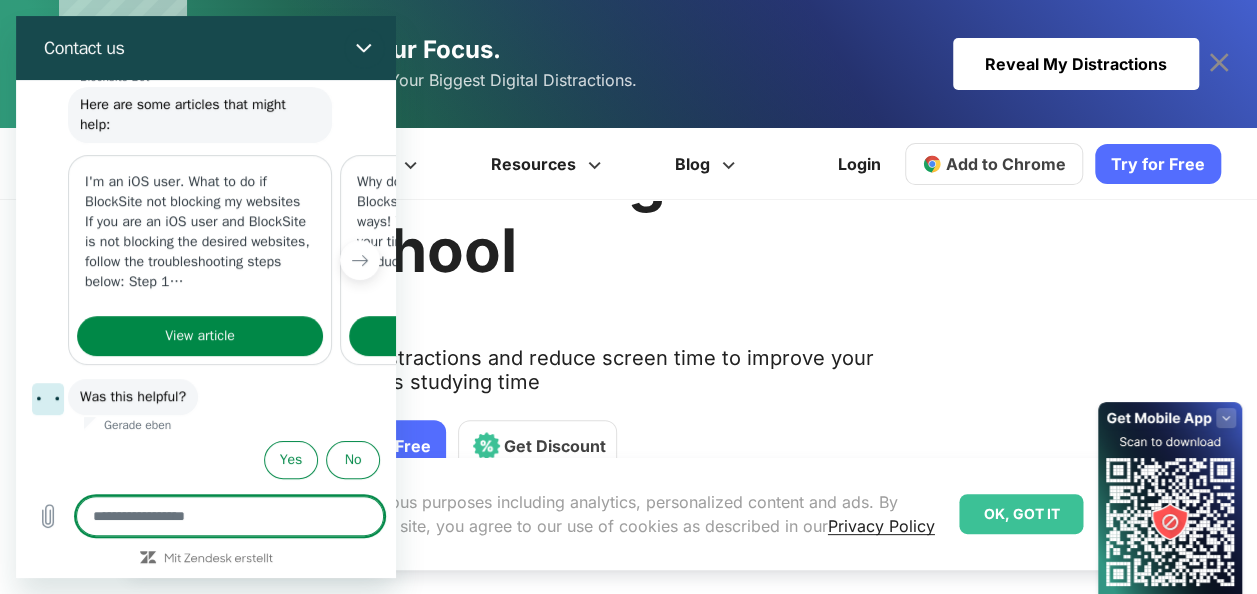 scroll, scrollTop: 244, scrollLeft: 0, axis: vertical 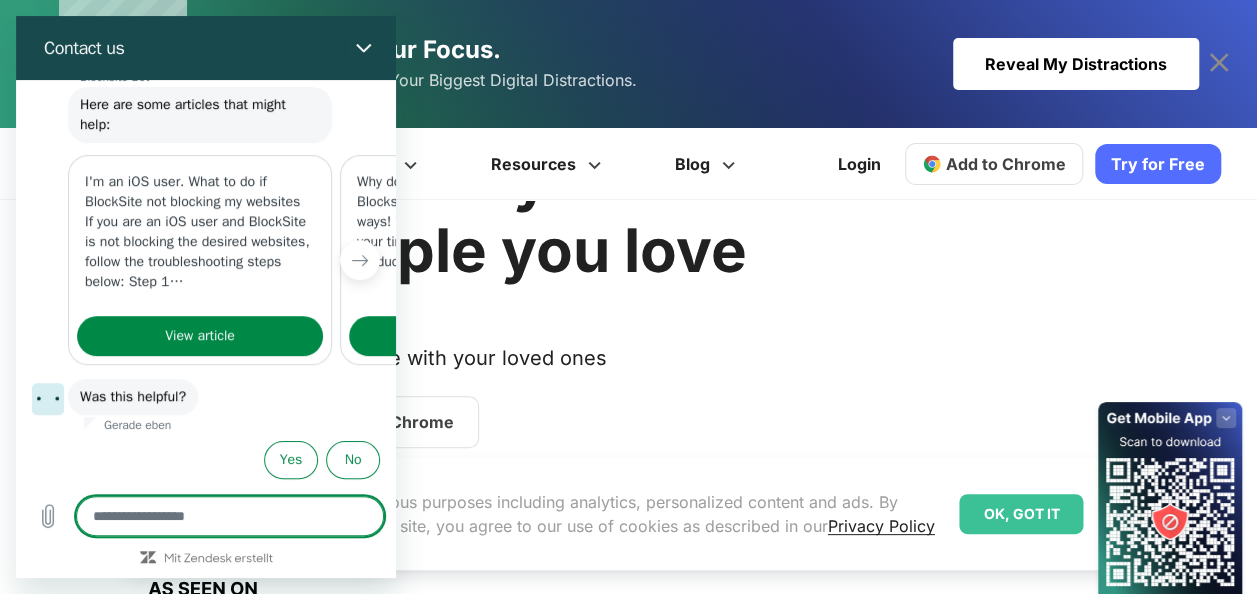 type on "*" 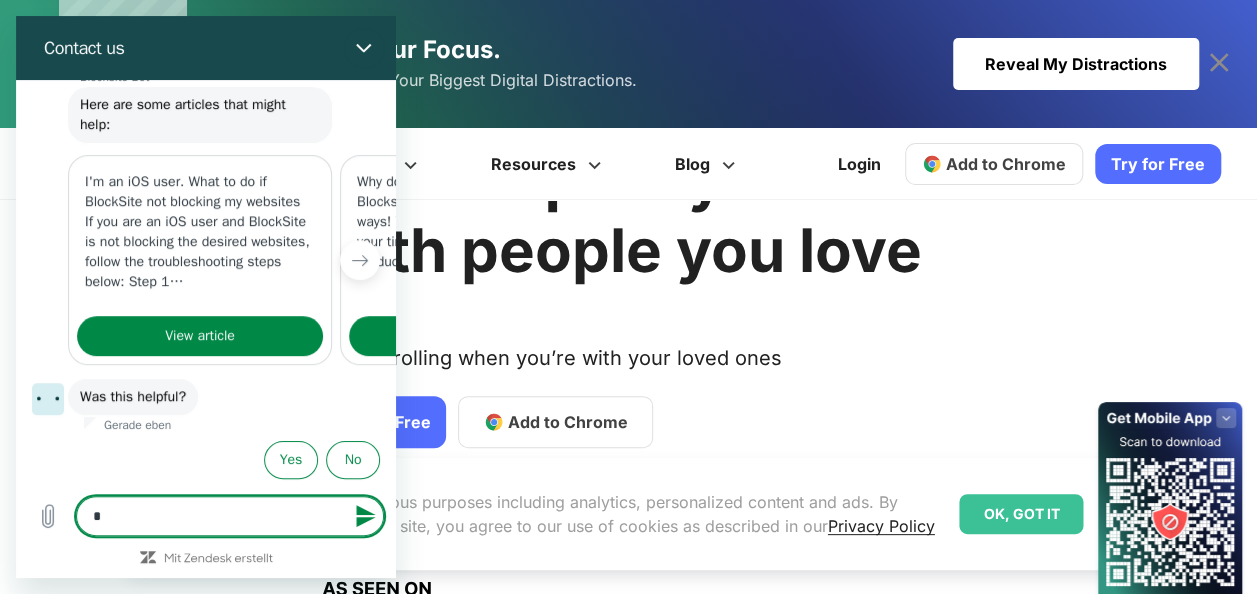 type on "**" 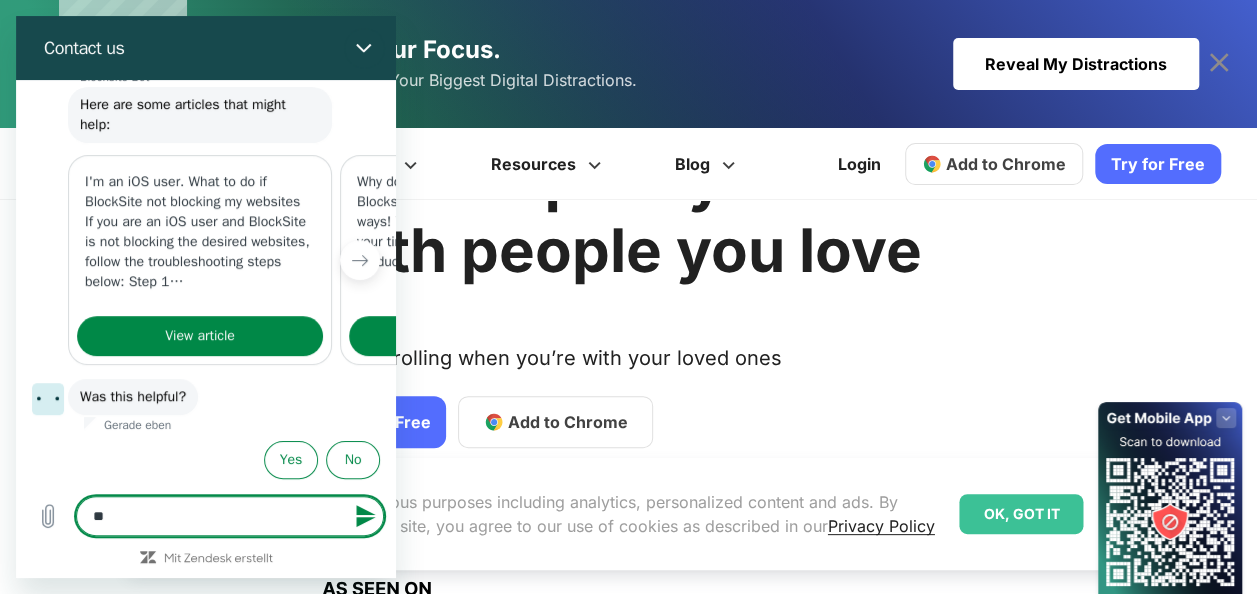 type on "***" 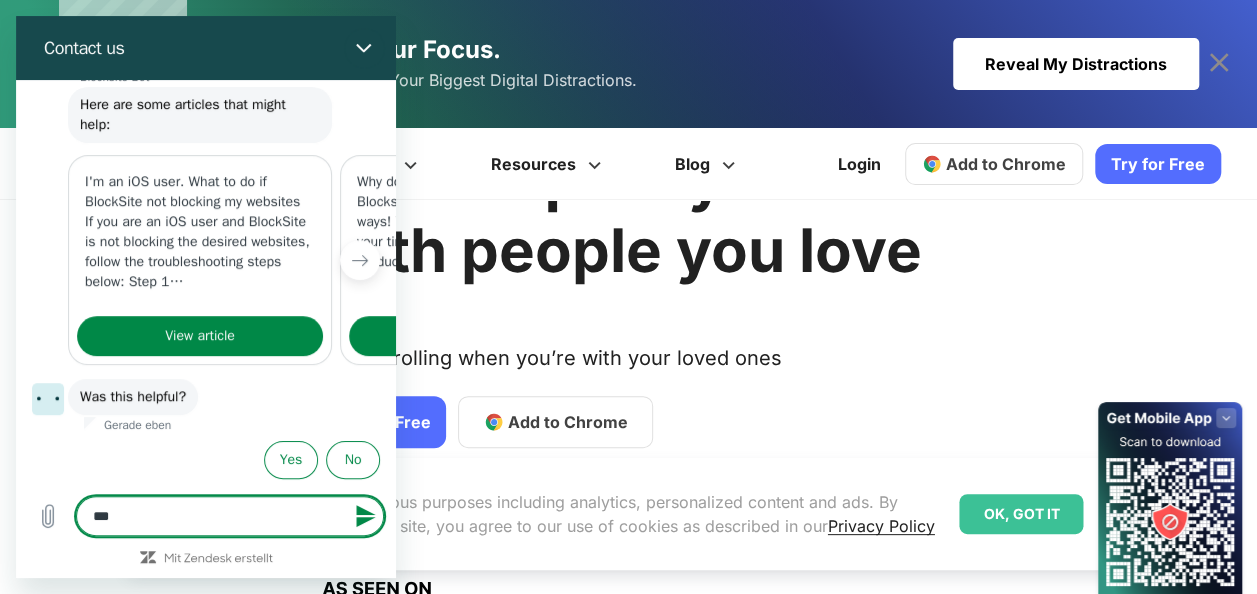 type on "****" 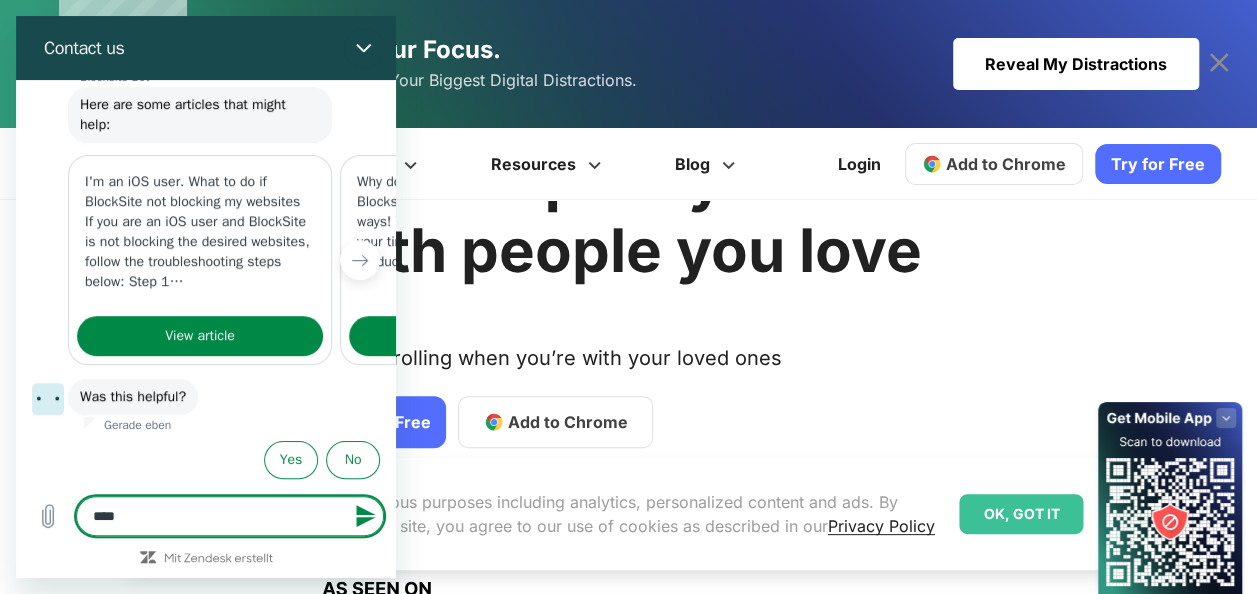 type on "*" 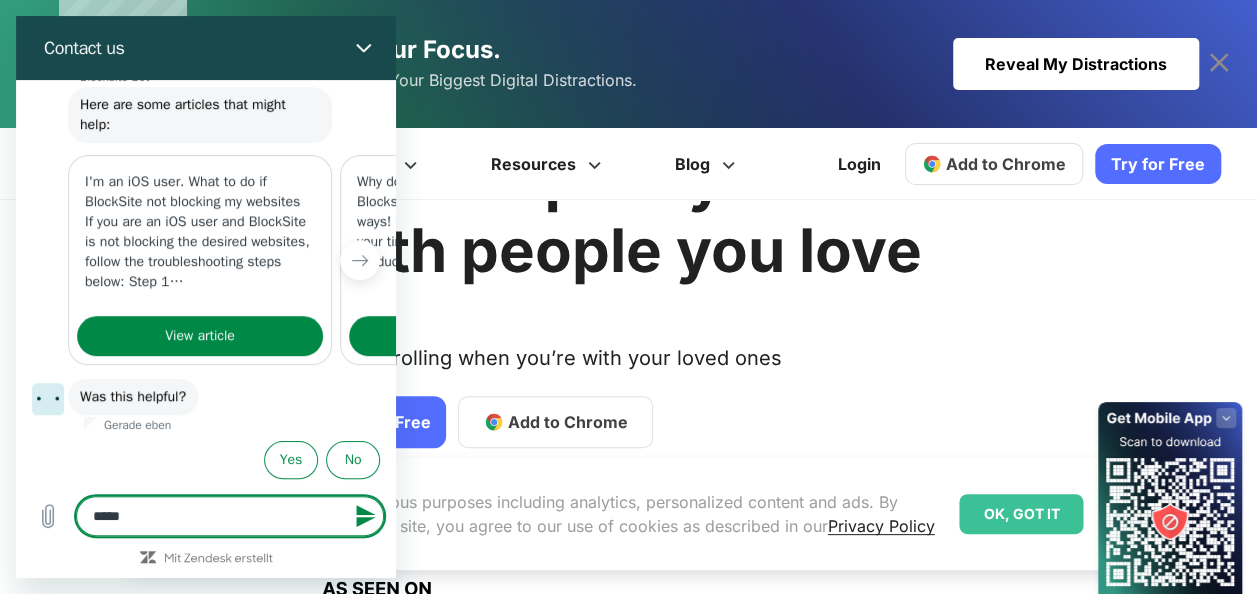 type on "******" 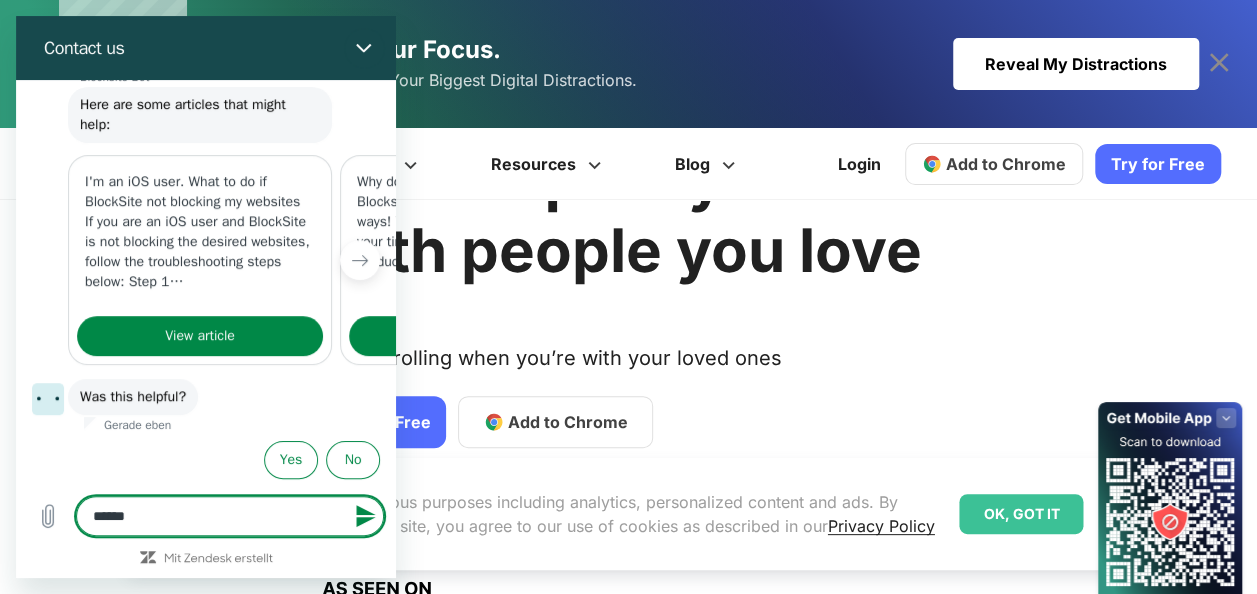type on "*******" 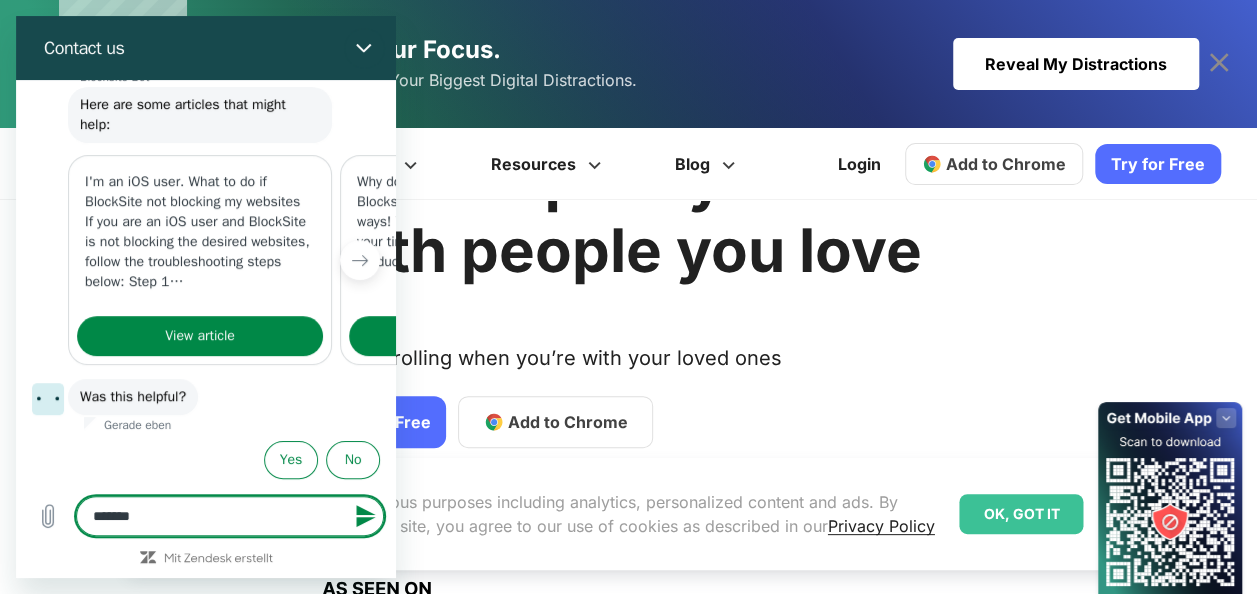 type on "*******" 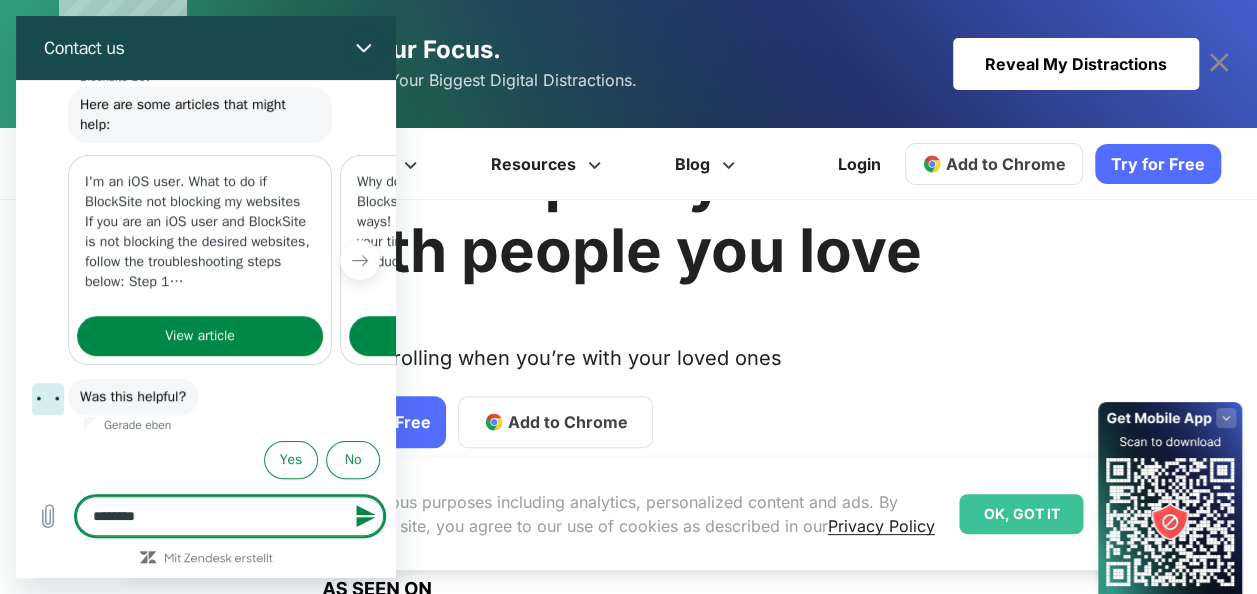 type on "*********" 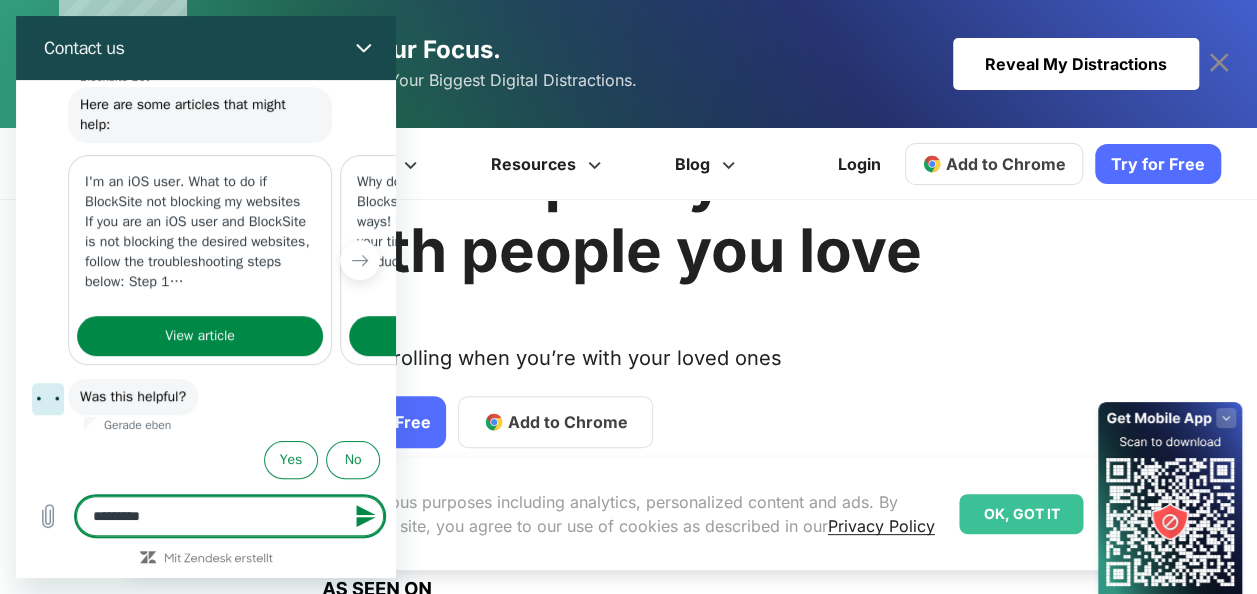 type on "**********" 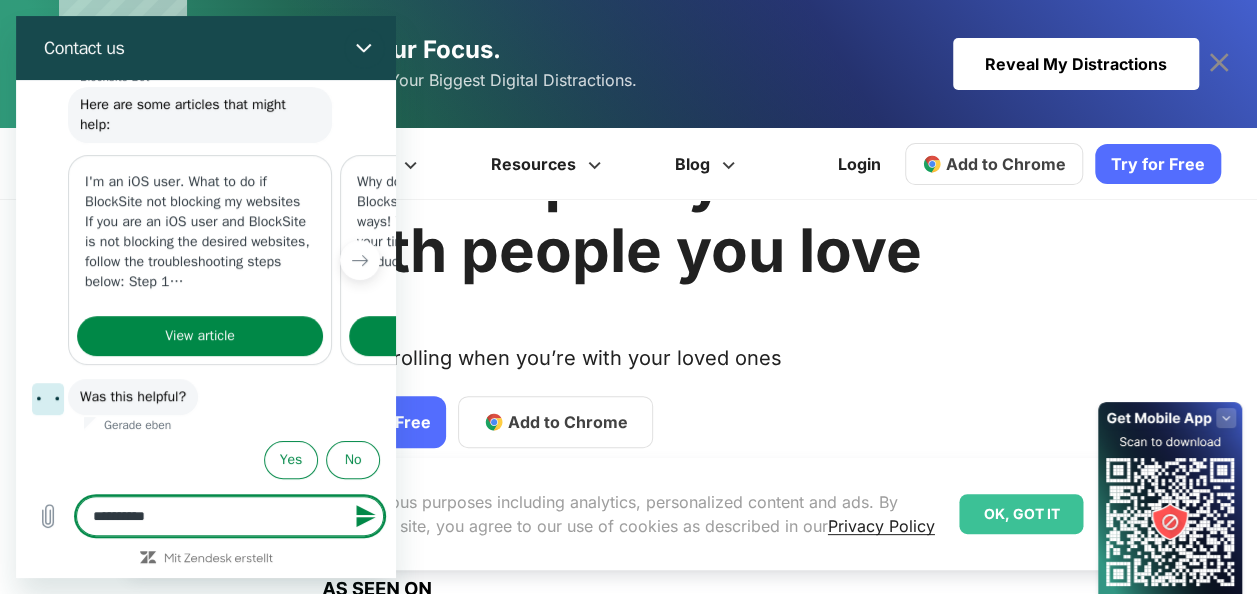 type on "**********" 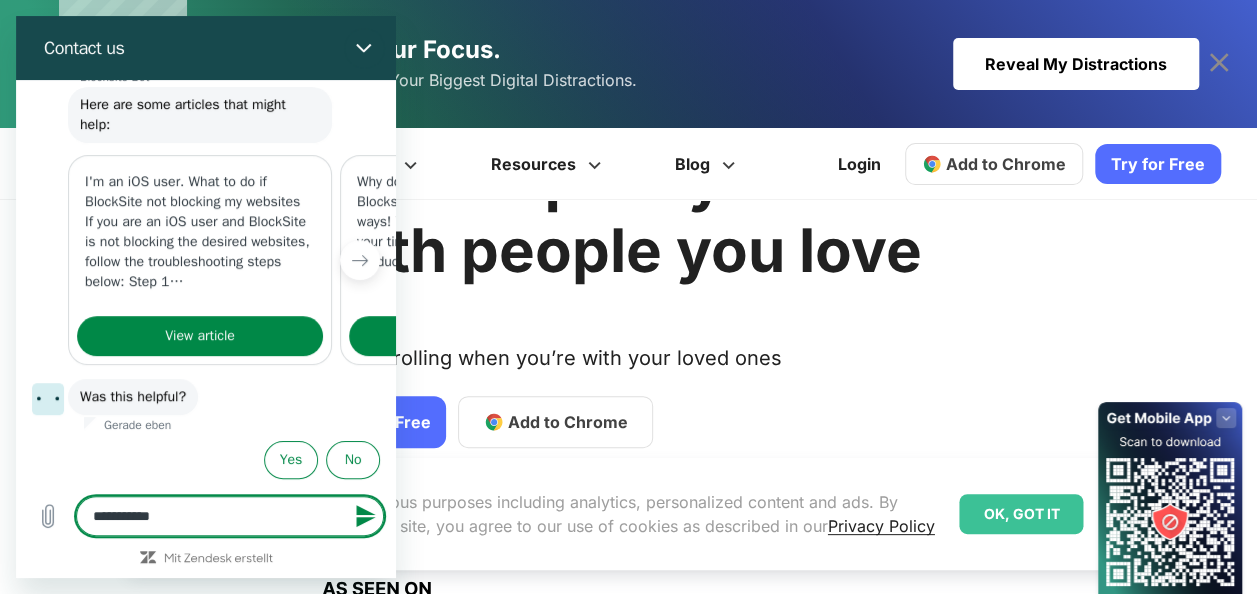 type on "**********" 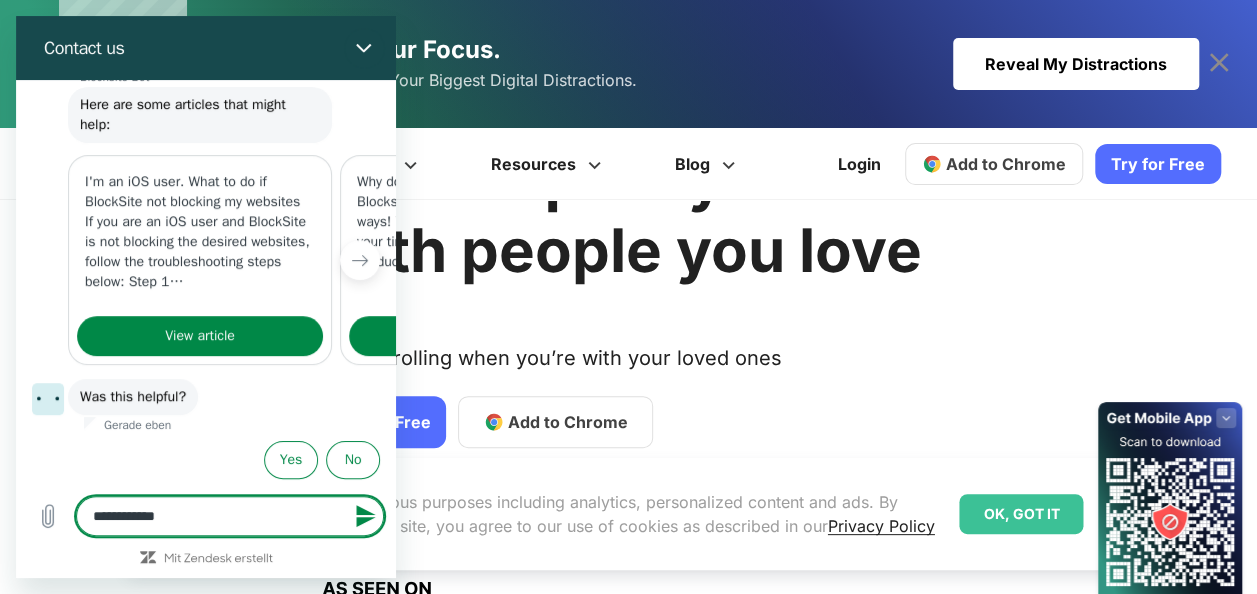 type on "**********" 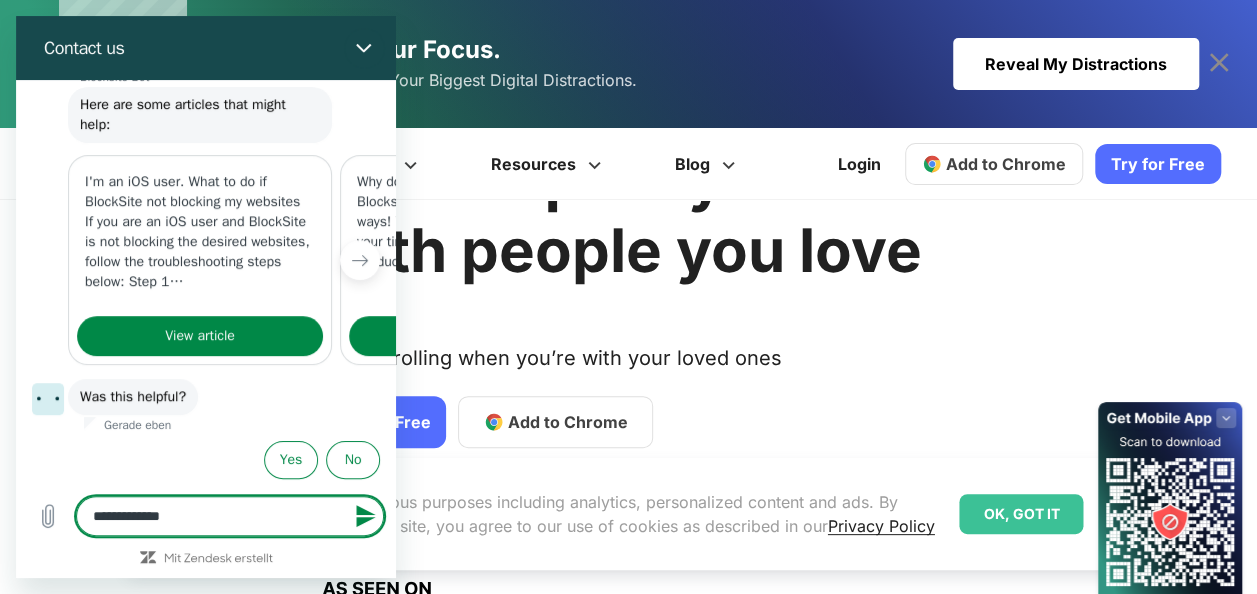 type on "**********" 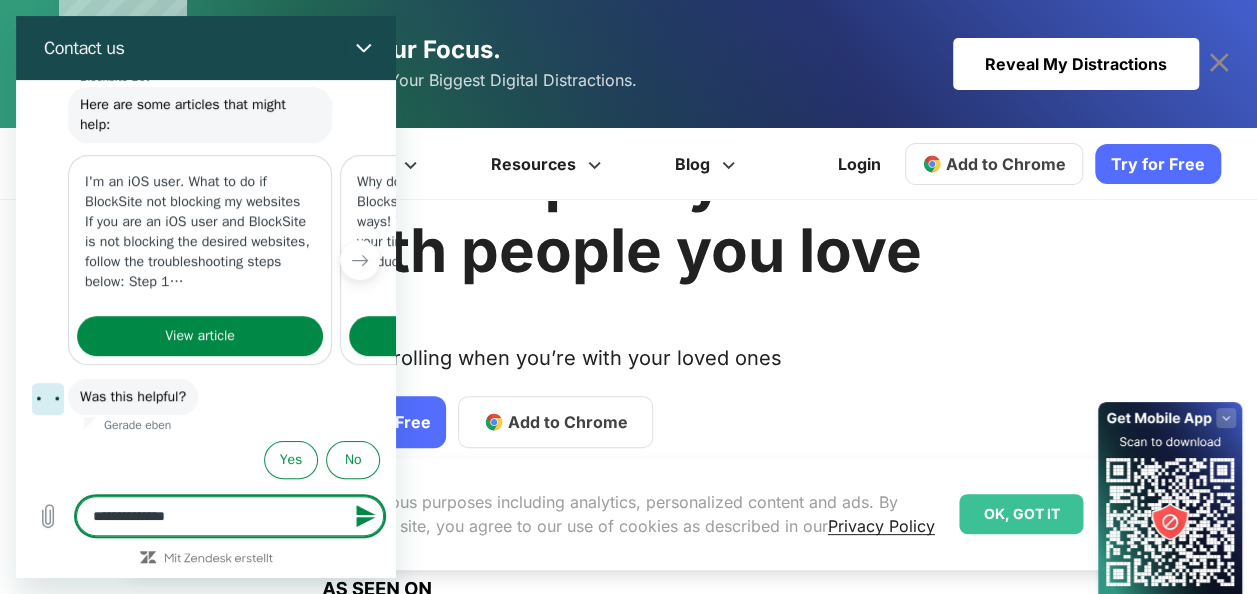 type on "**********" 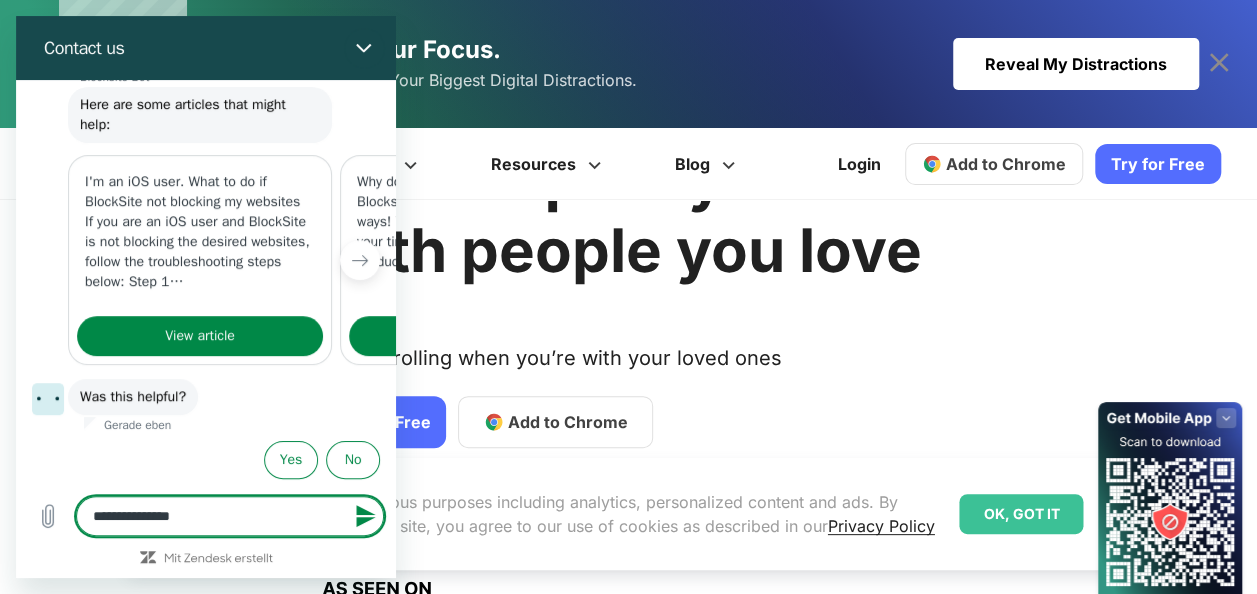 type on "**********" 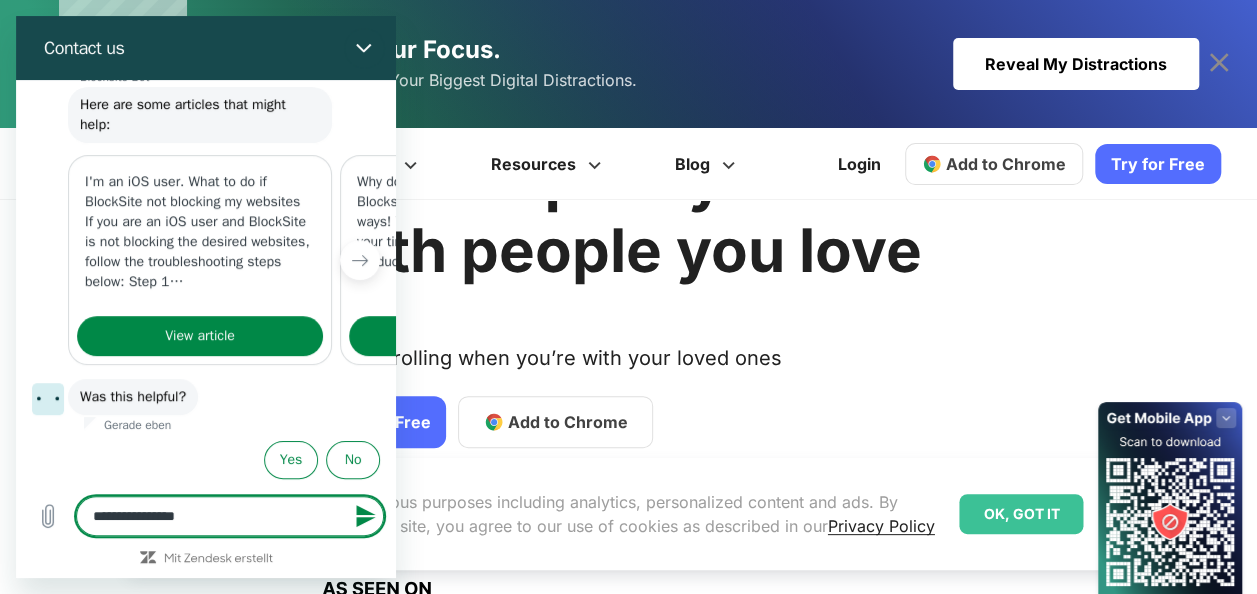 type 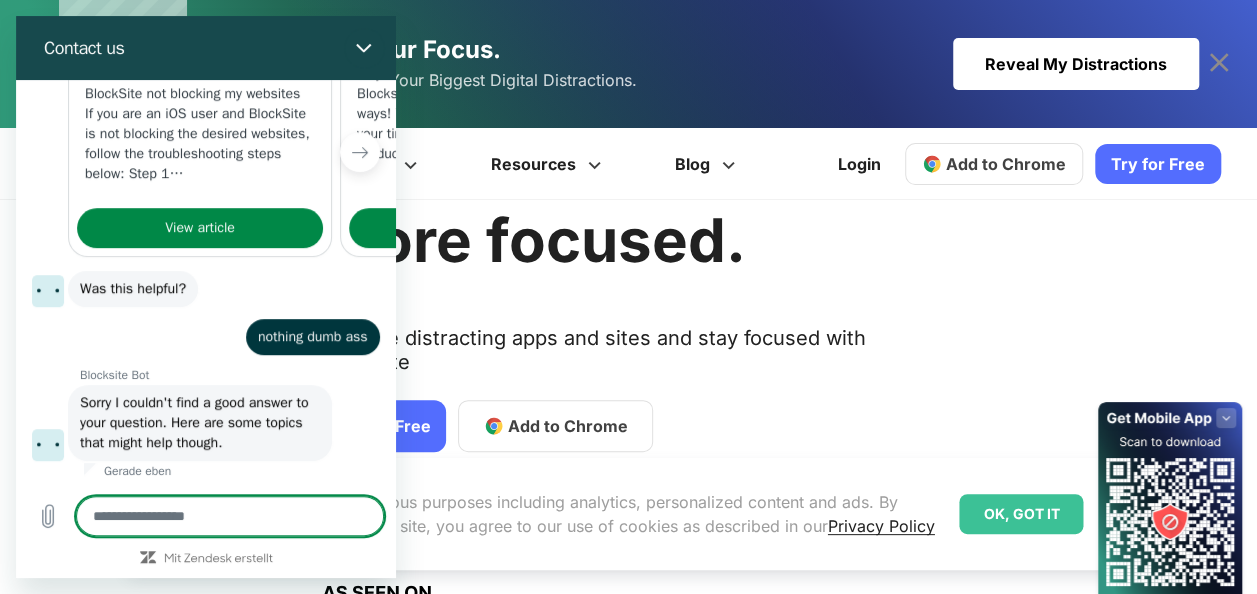 scroll, scrollTop: 352, scrollLeft: 0, axis: vertical 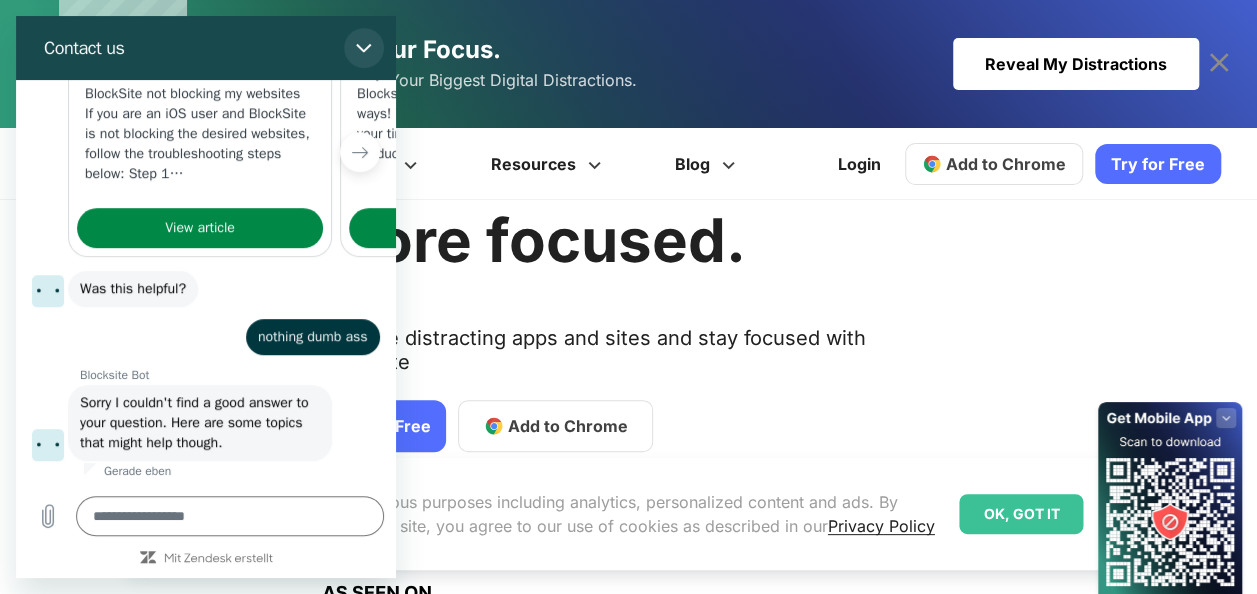 click 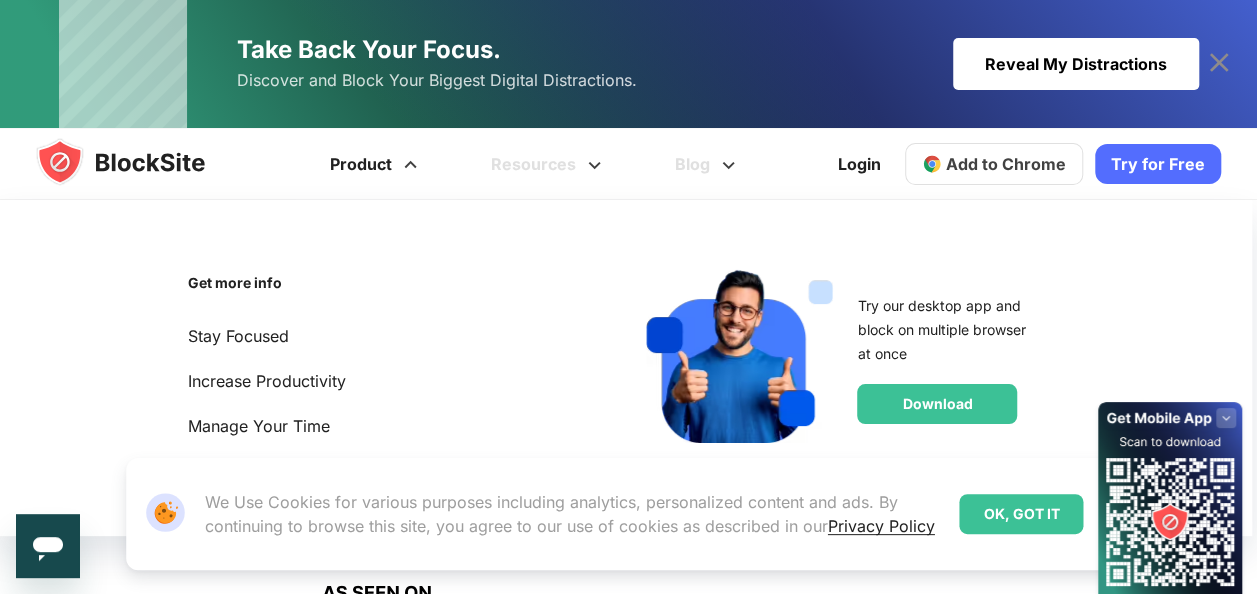 click on "Get more info
Stay Focused Increase Productivity Manage Your Time For Students
Try our desktop app and block on multiple browser at once
Download" at bounding box center [623, 371] 